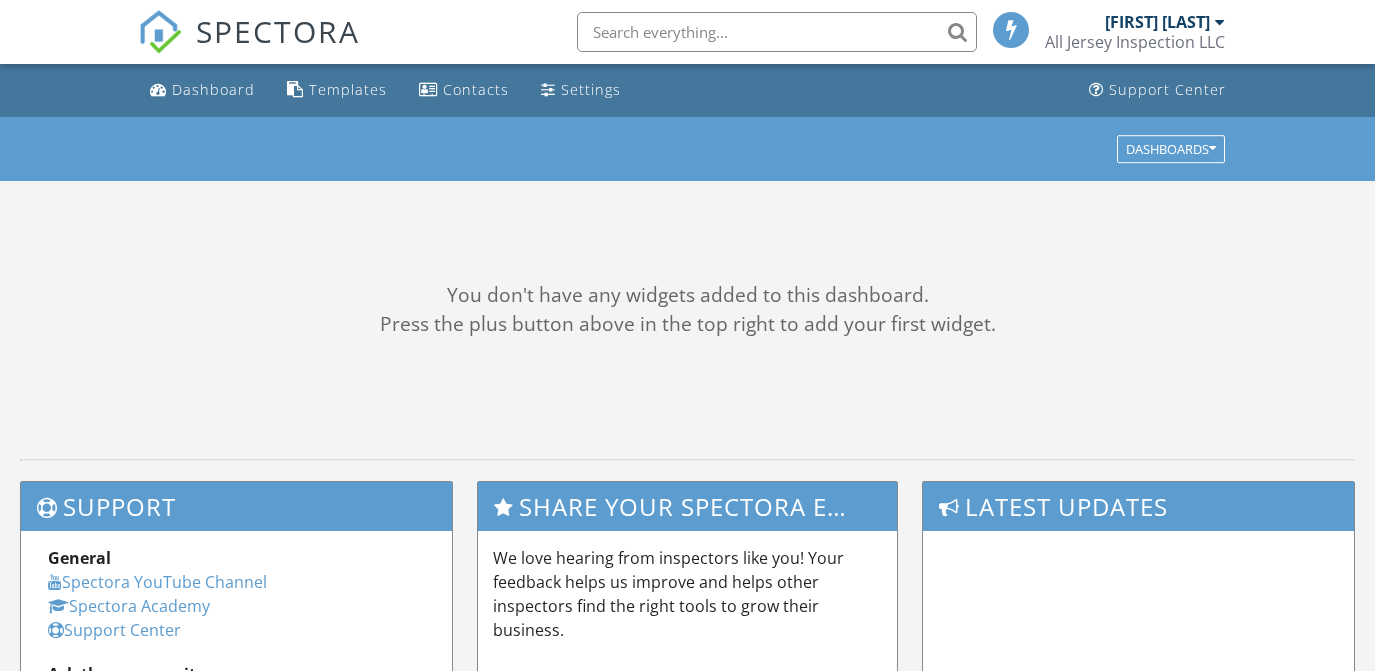 scroll, scrollTop: 0, scrollLeft: 0, axis: both 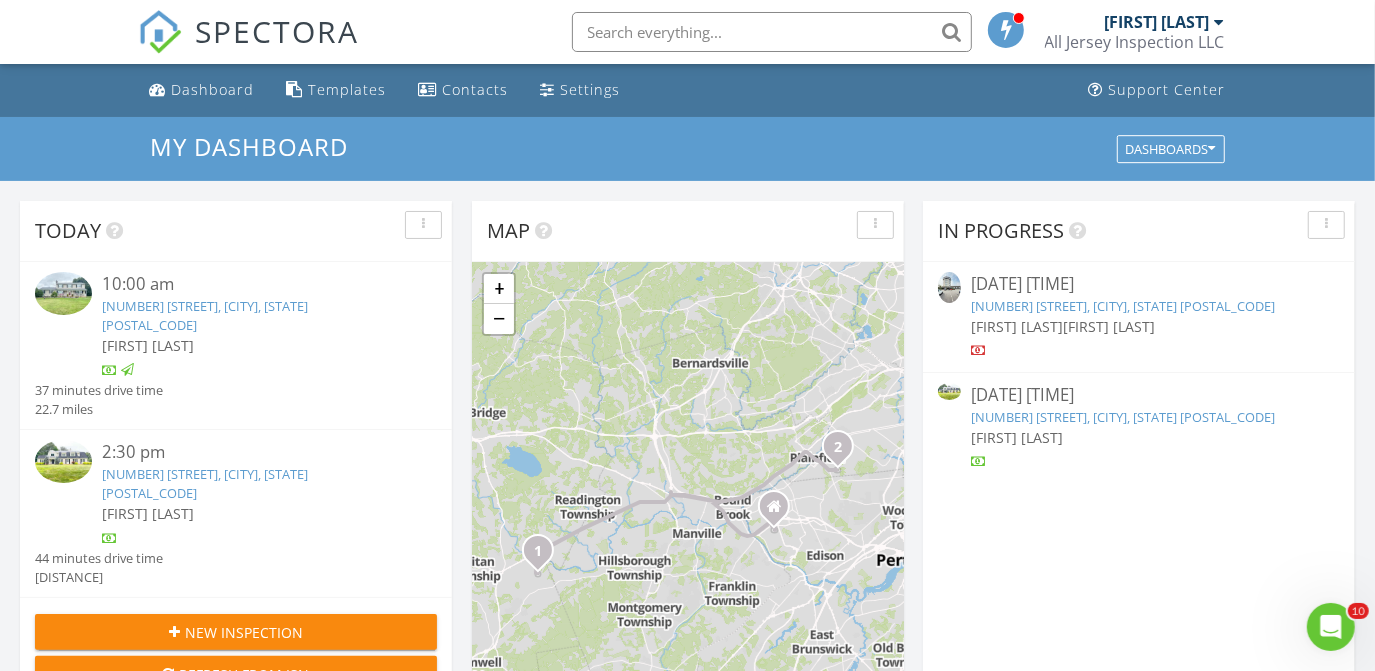 click on "[NUMBER] [STREET], [CITY], [STATE] [POSTAL_CODE]" at bounding box center (1123, 417) 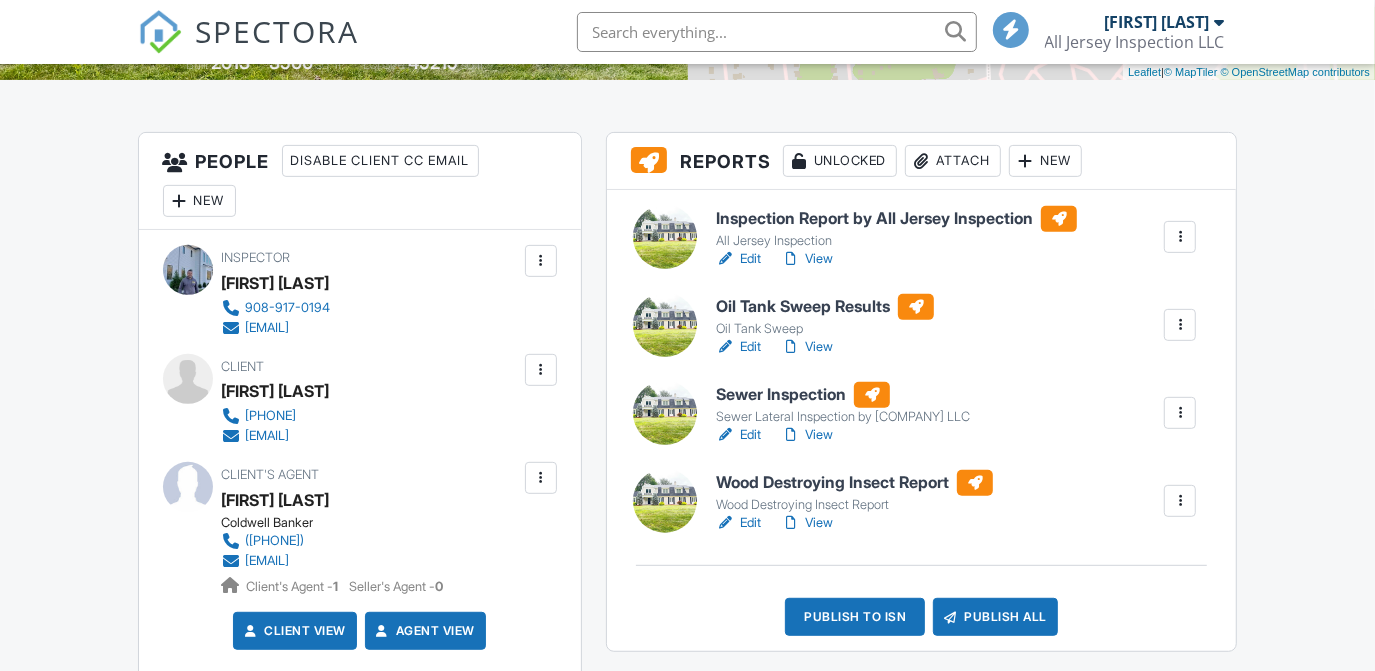 scroll, scrollTop: 454, scrollLeft: 0, axis: vertical 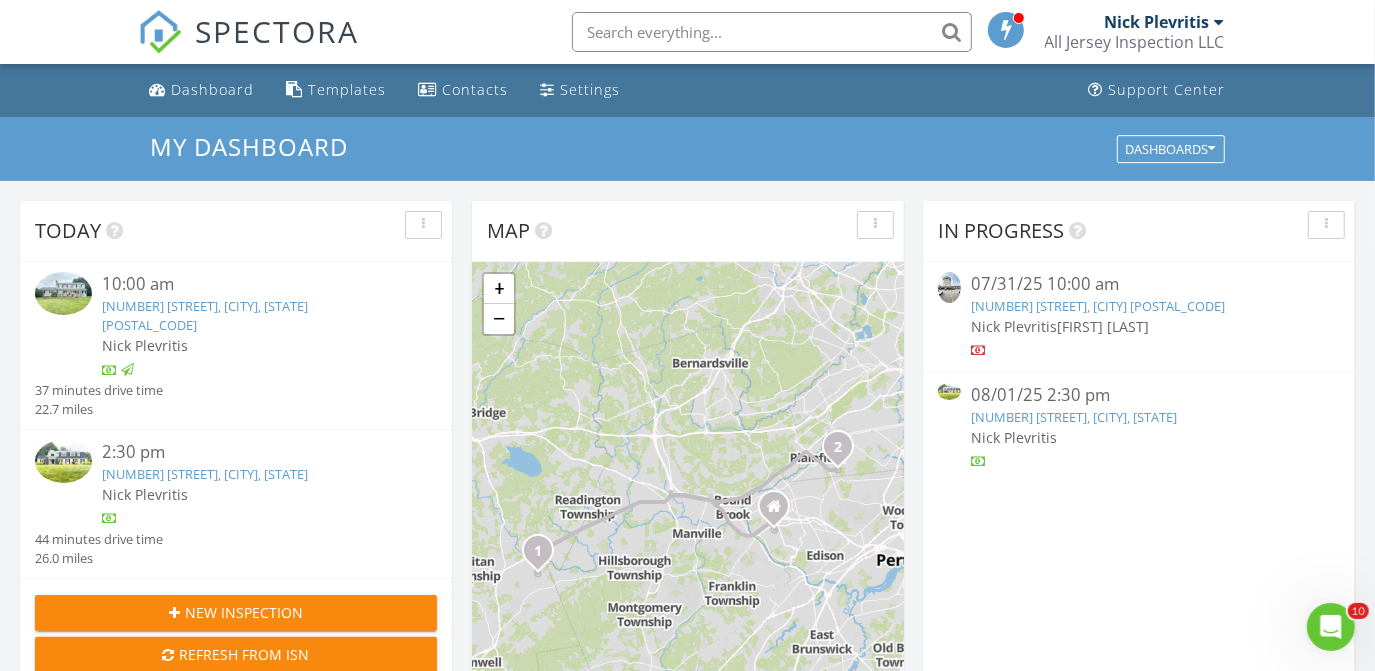 click on "[NUMBER] [STREET], [CITY], [STATE]" at bounding box center (1074, 417) 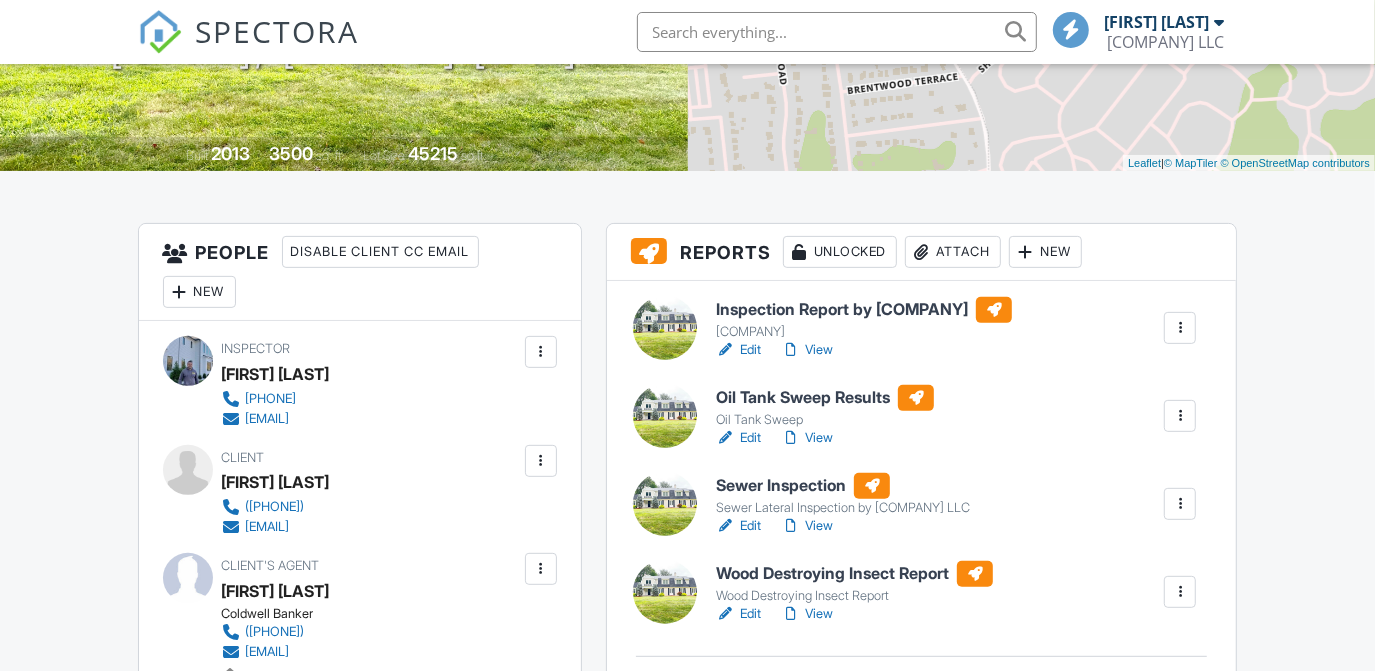 scroll, scrollTop: 363, scrollLeft: 0, axis: vertical 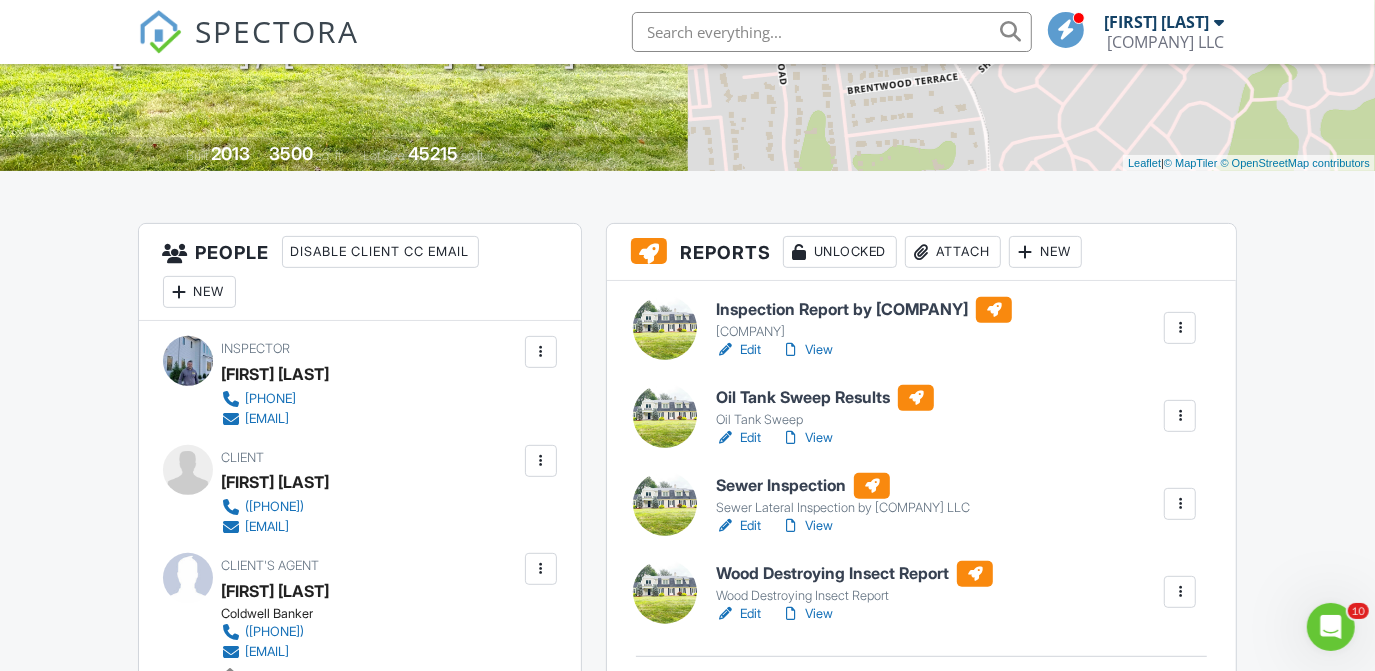 click on "Wood Destroying Insect Report" at bounding box center [854, 574] 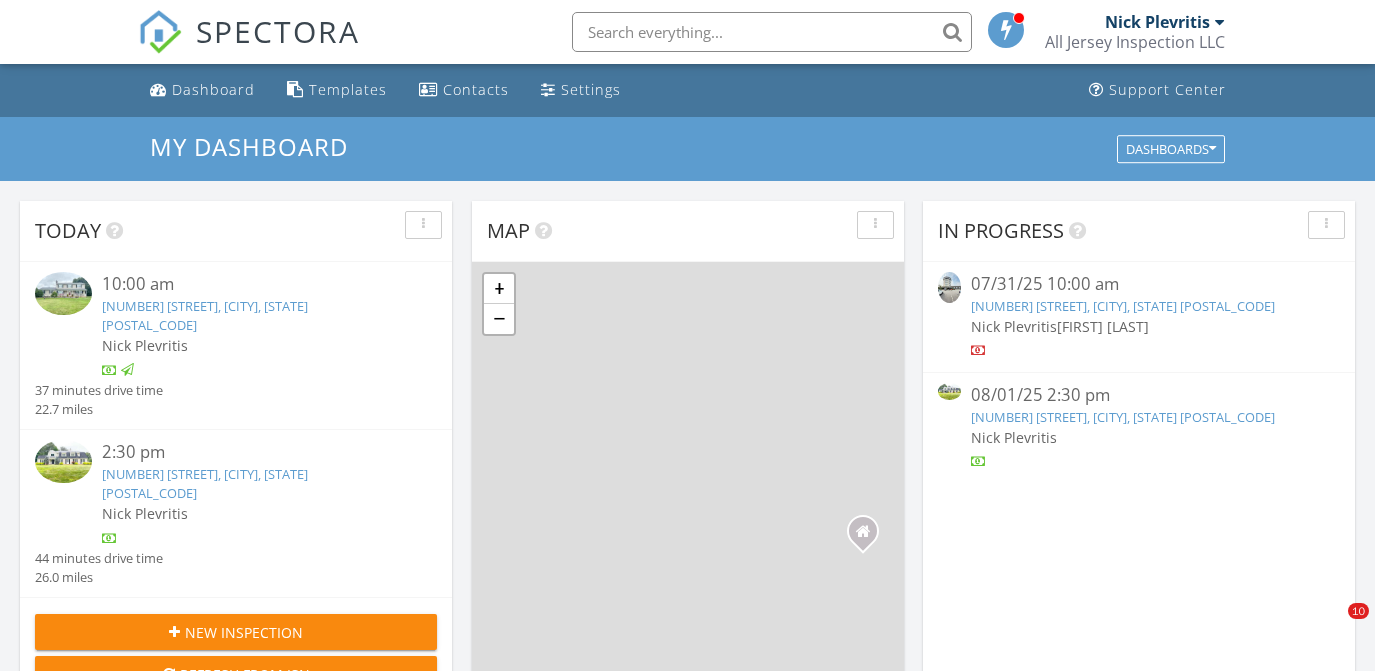 scroll, scrollTop: 0, scrollLeft: 0, axis: both 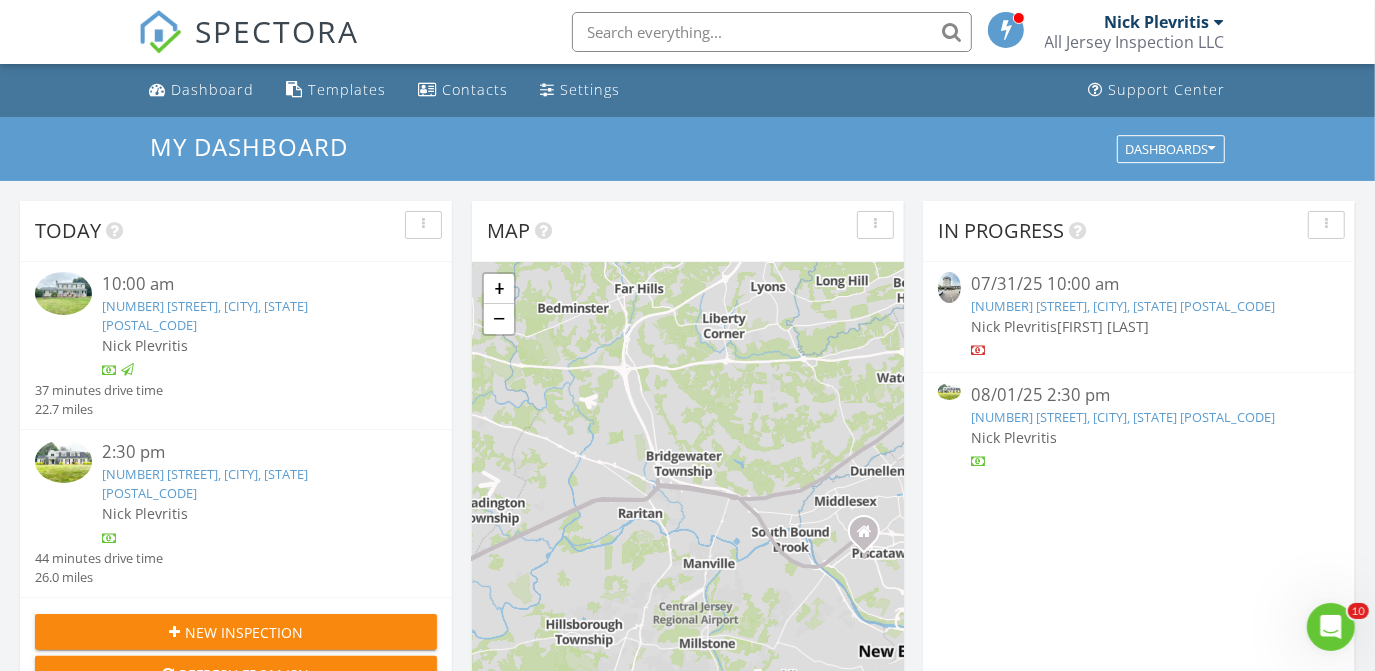 click on "[NUMBER] [STREET], [CITY], [STATE] [POSTAL_CODE]" at bounding box center [1123, 417] 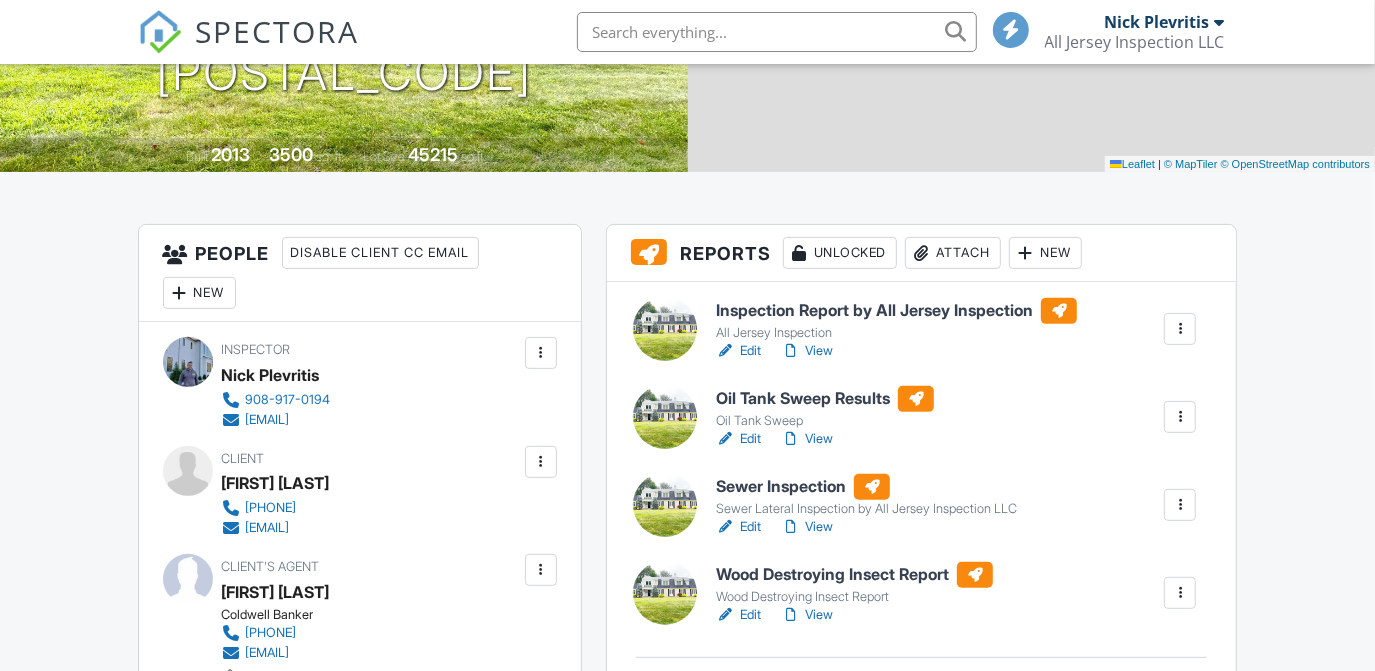 scroll, scrollTop: 363, scrollLeft: 0, axis: vertical 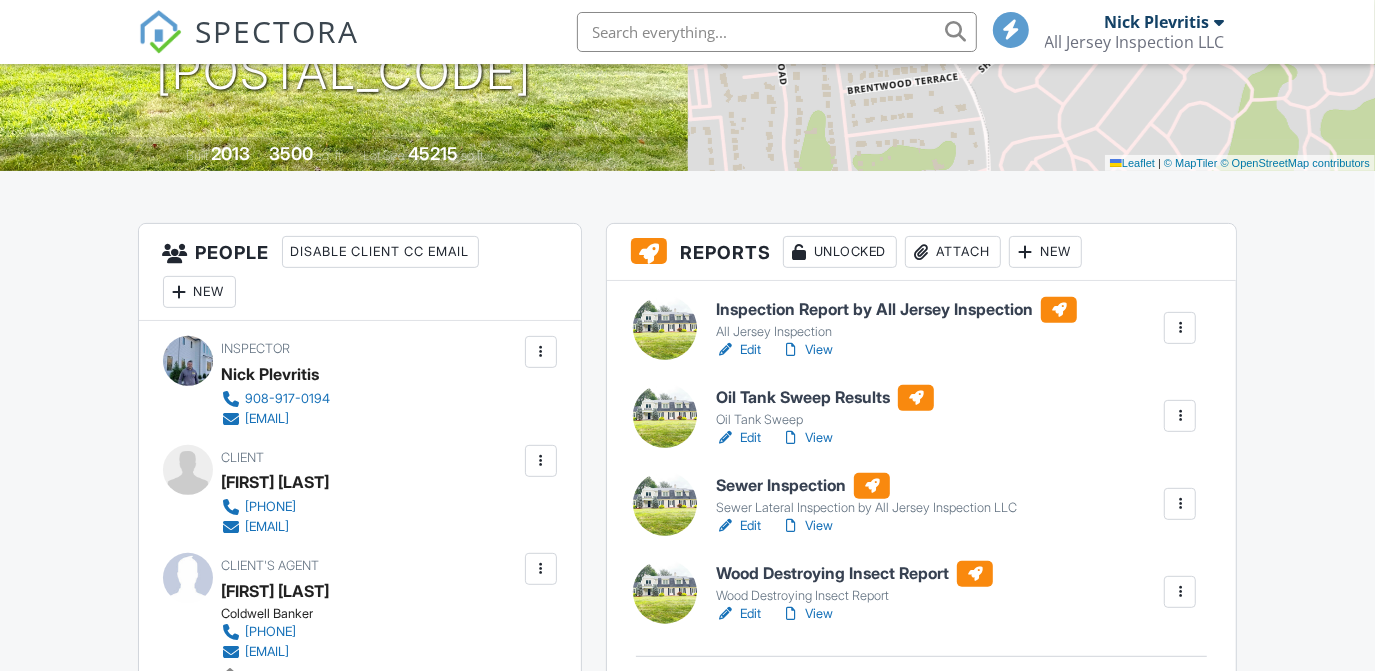 click on "Sewer Inspection" at bounding box center (866, 486) 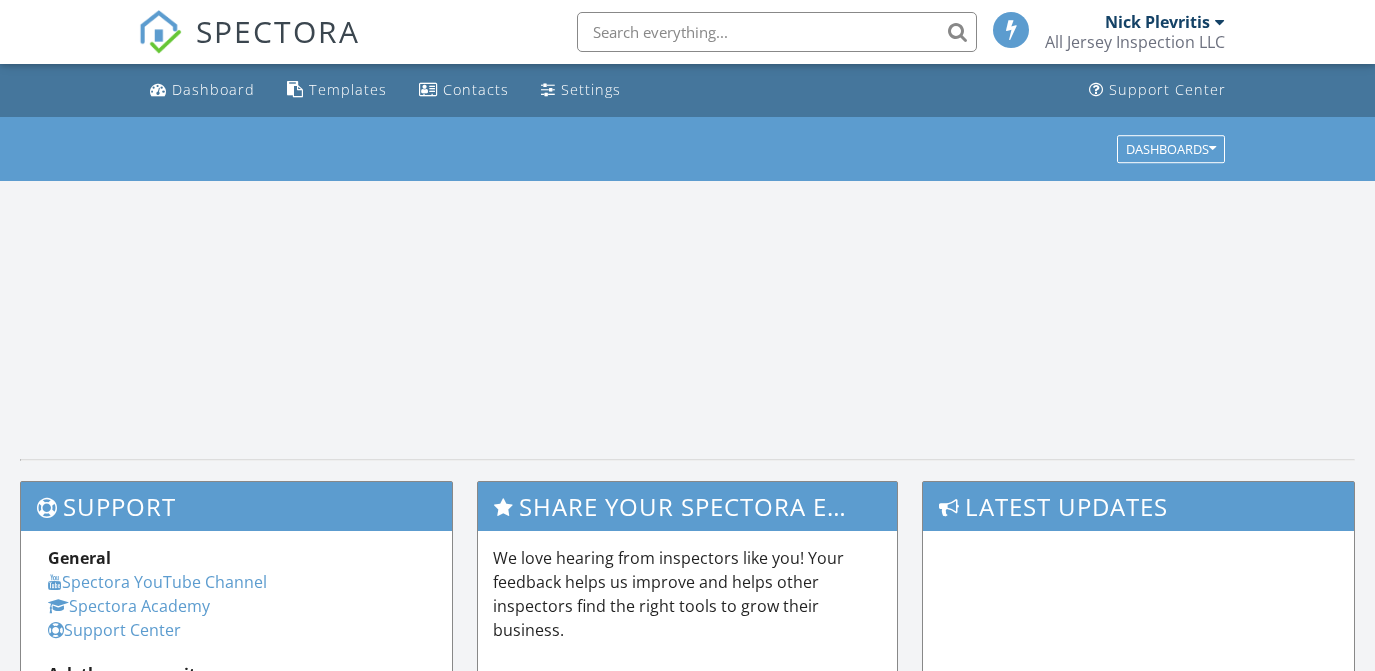 scroll, scrollTop: 0, scrollLeft: 0, axis: both 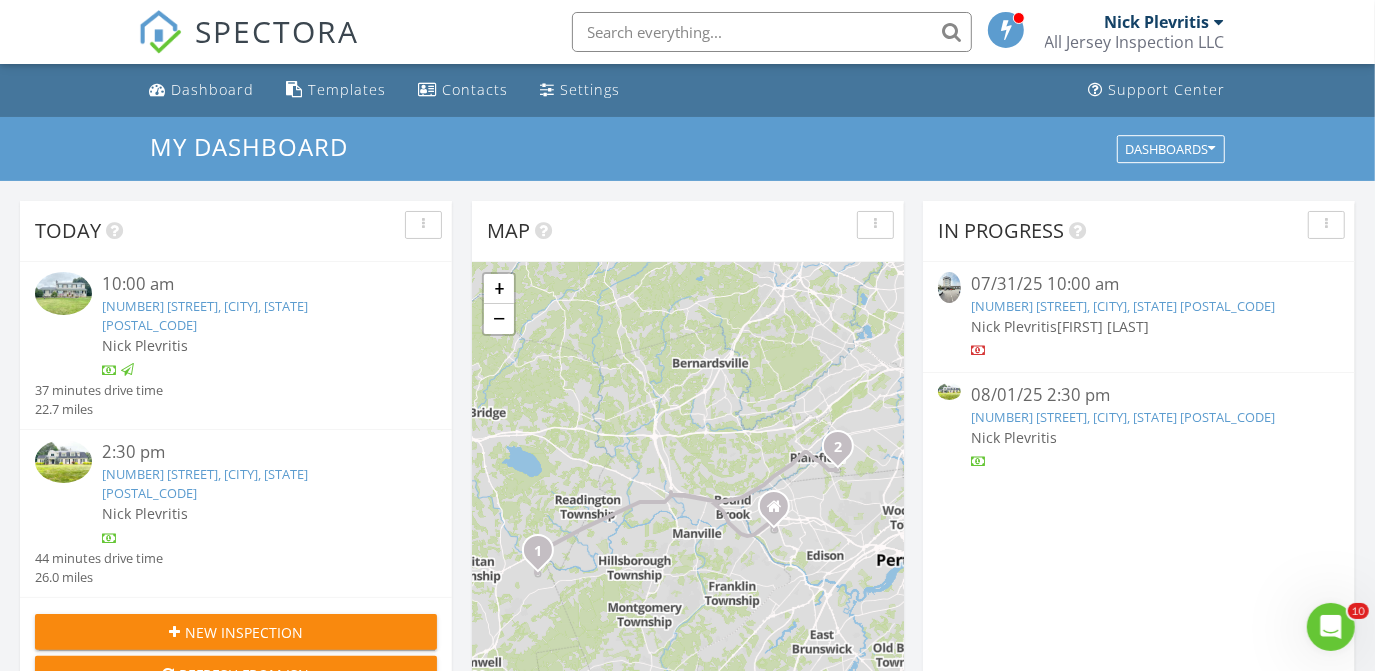 click on "[NUMBER] [STREET], [CITY], [STATE] [POSTAL_CODE]" at bounding box center (1123, 417) 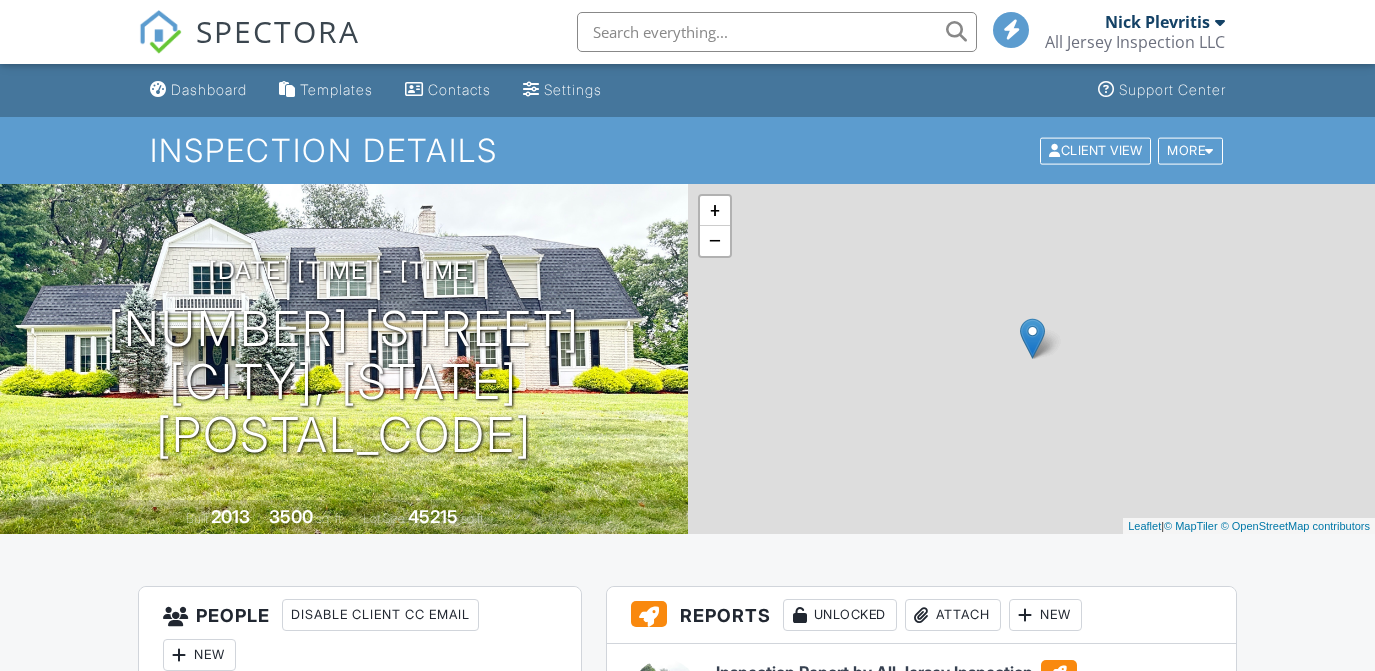 scroll, scrollTop: 442, scrollLeft: 0, axis: vertical 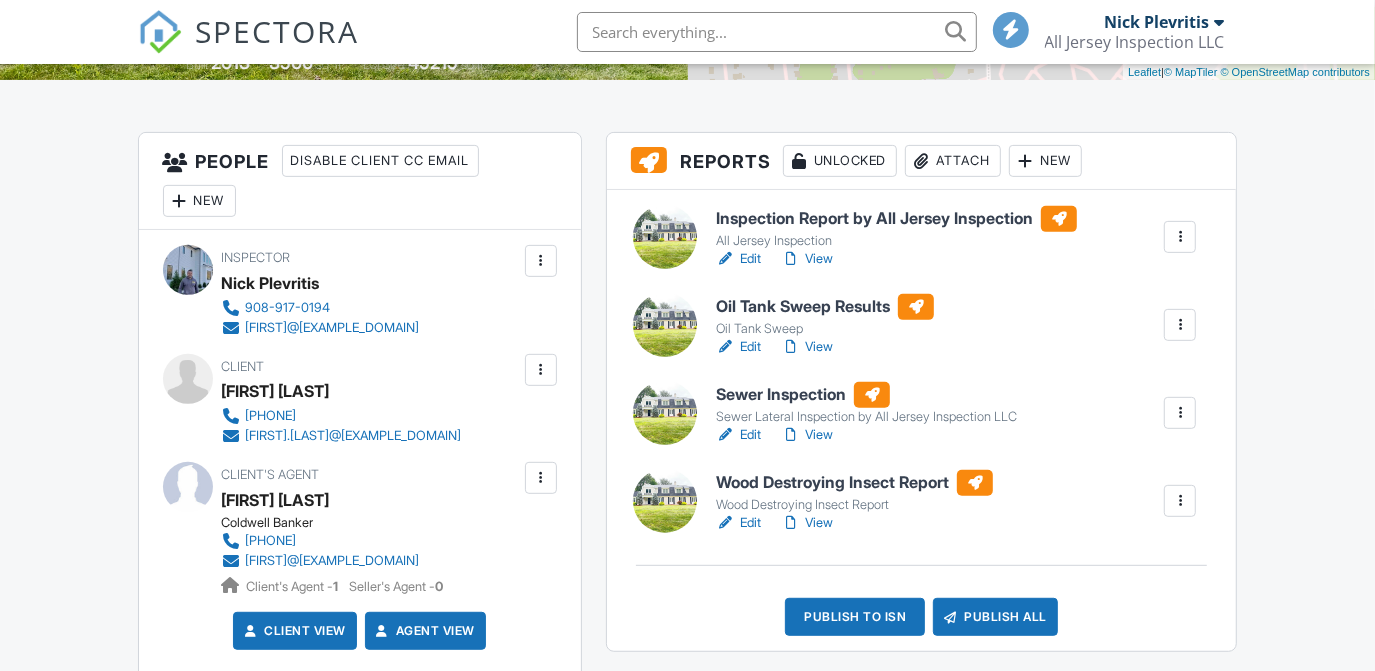 click on "Wood Destroying Insect Report" at bounding box center (854, 483) 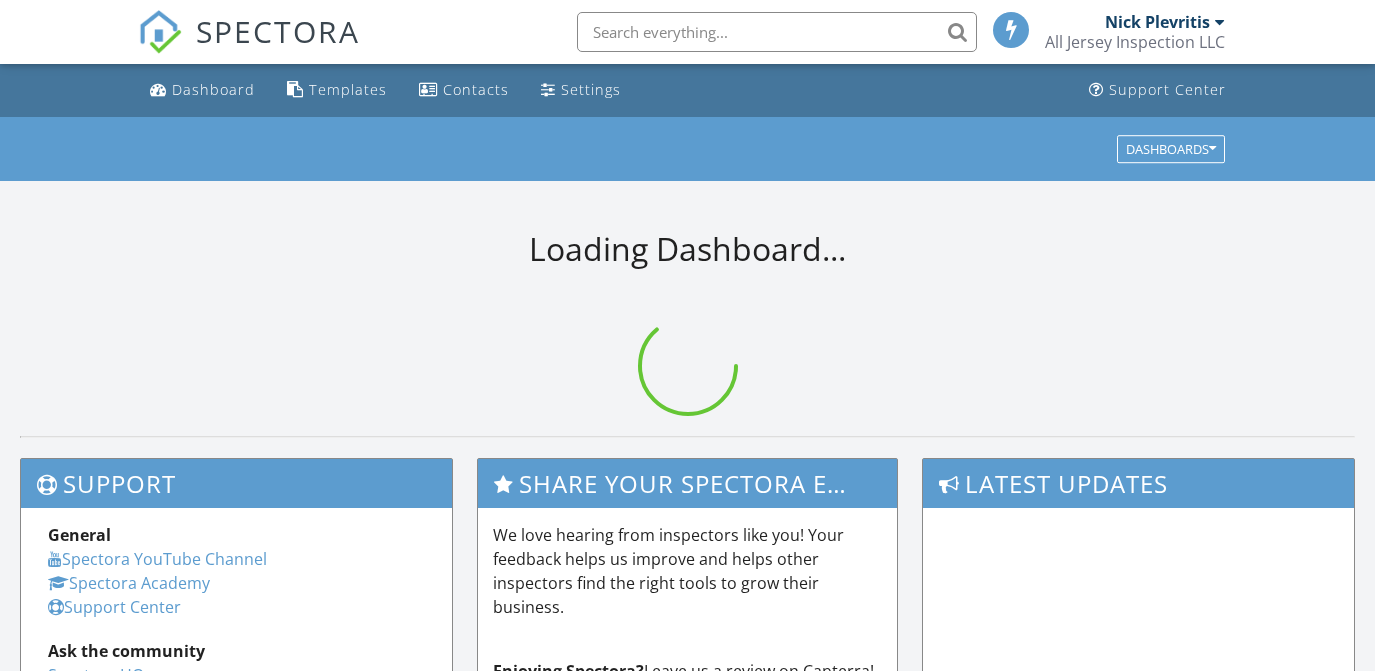 scroll, scrollTop: 0, scrollLeft: 0, axis: both 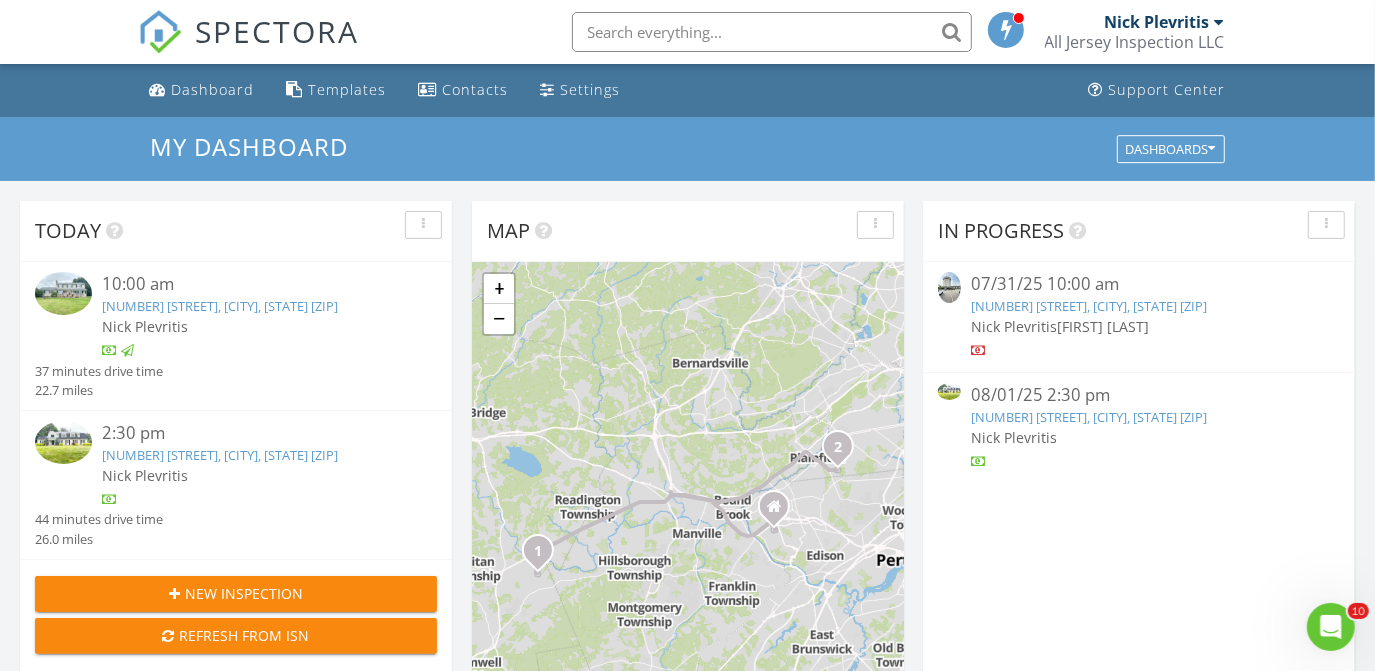 click on "6 Short Hills Ln, Scotch Plains, NJ 07076" at bounding box center [1089, 417] 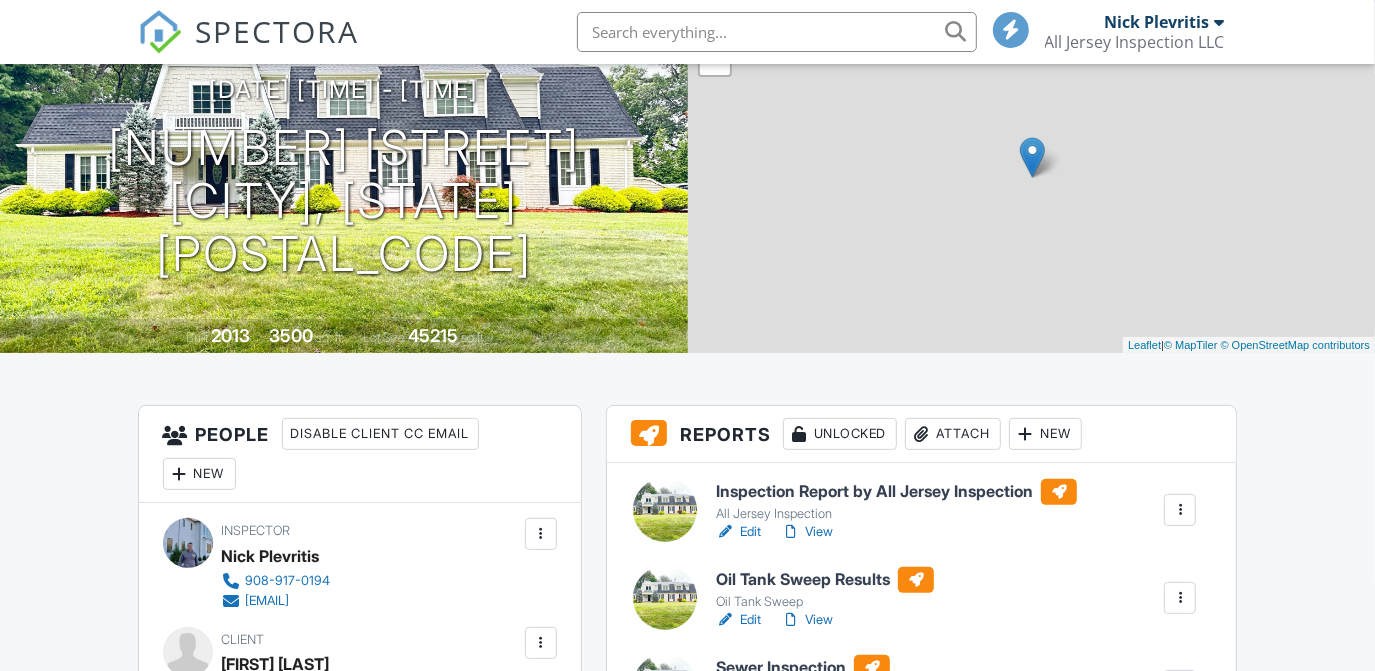scroll, scrollTop: 0, scrollLeft: 0, axis: both 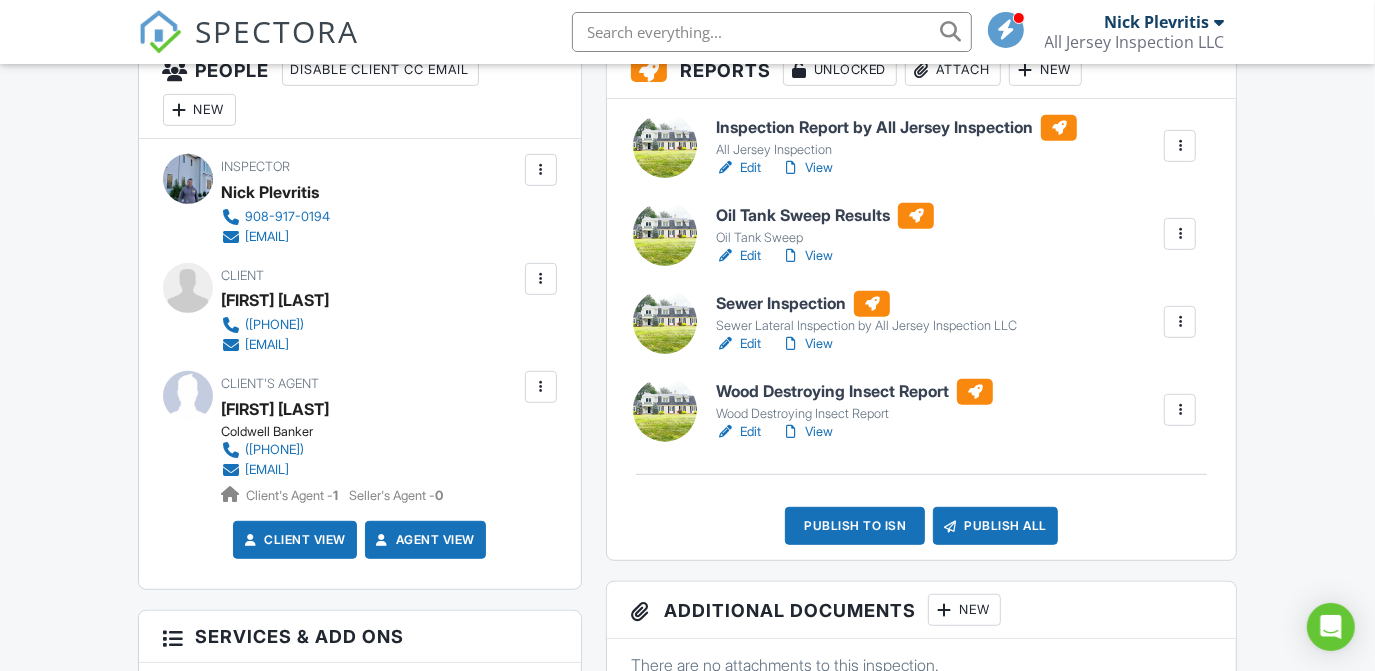 click on "Sewer Inspection" at bounding box center [866, 304] 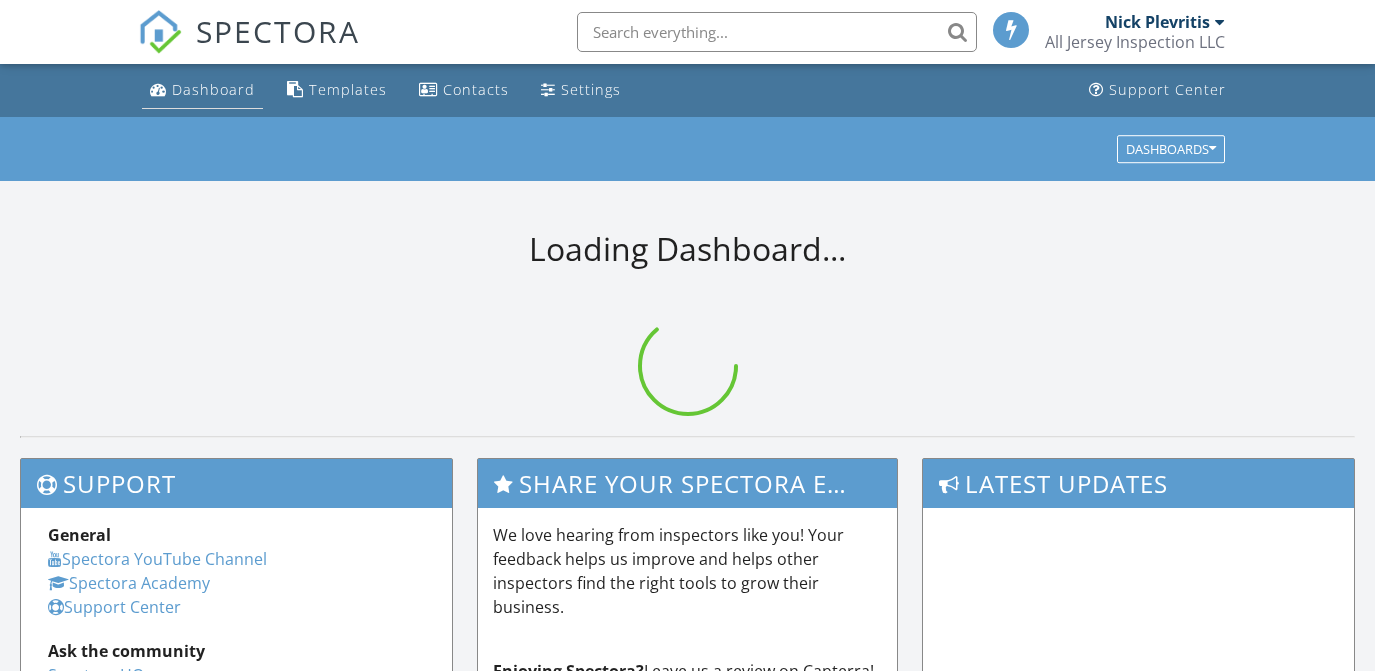 scroll, scrollTop: 0, scrollLeft: 0, axis: both 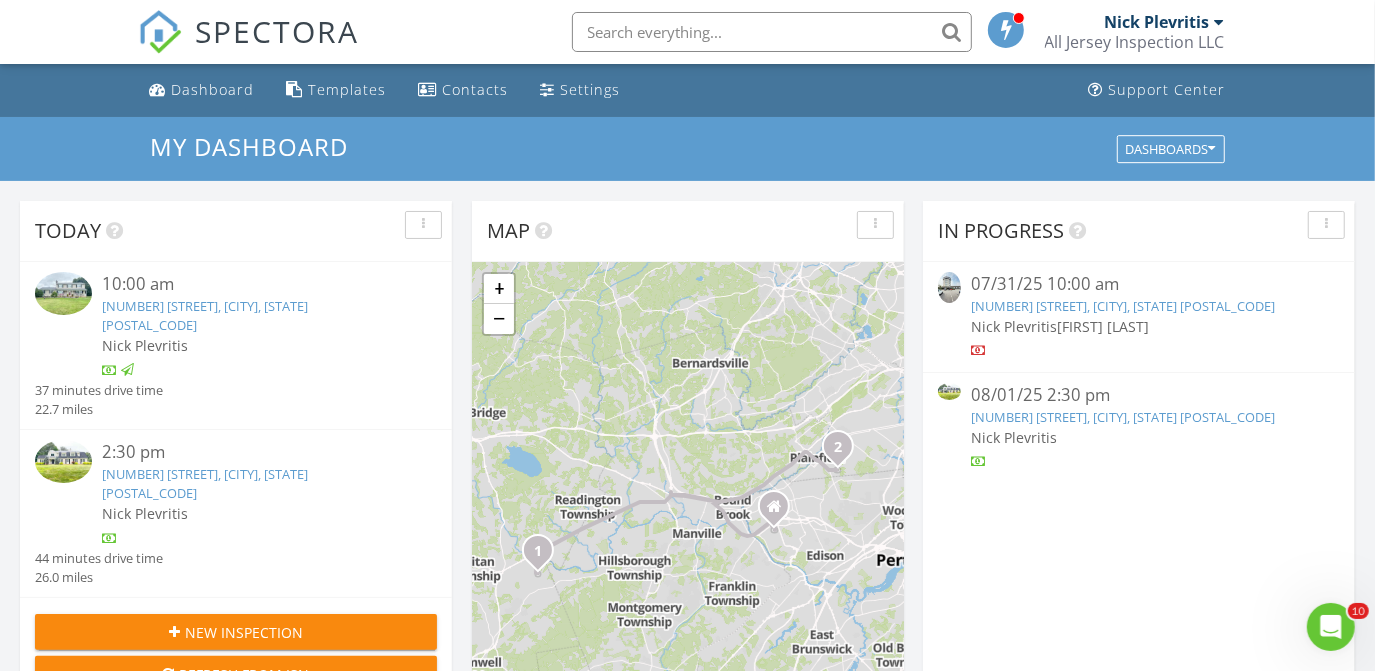 click on "6 Short Hills Ln, Scotch Plains, NJ 07076" at bounding box center [1123, 417] 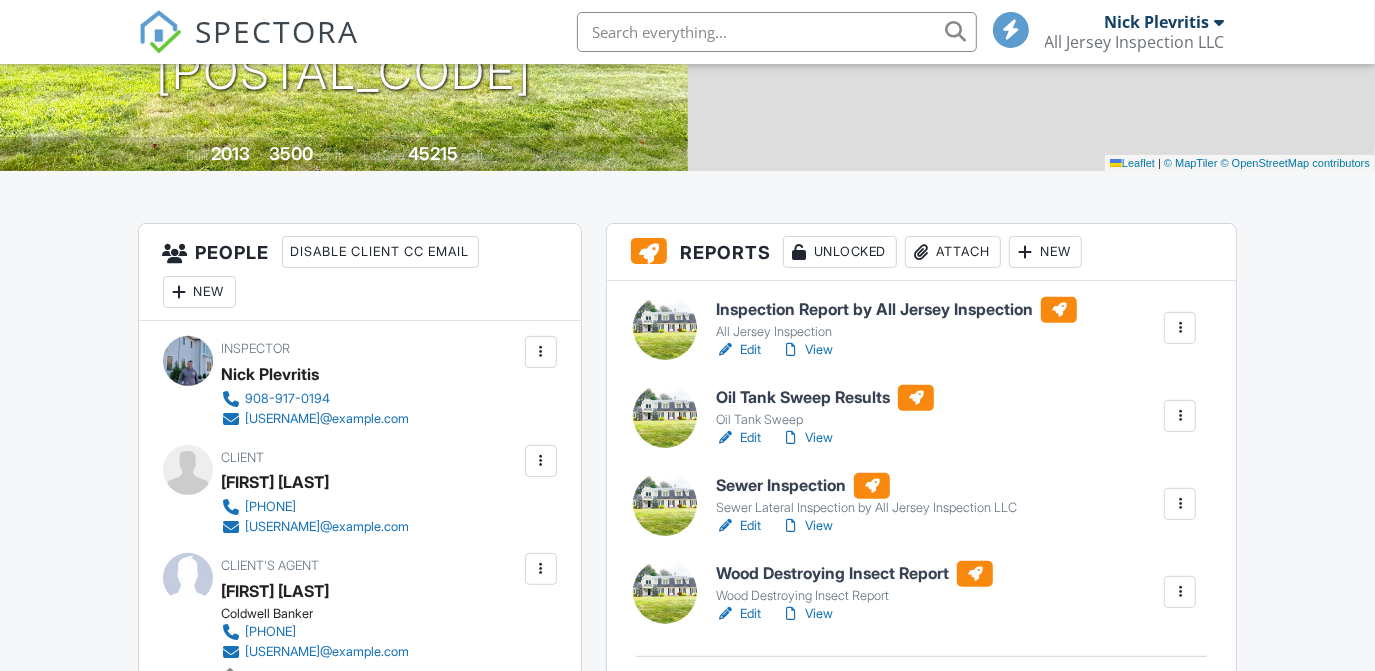 scroll, scrollTop: 363, scrollLeft: 0, axis: vertical 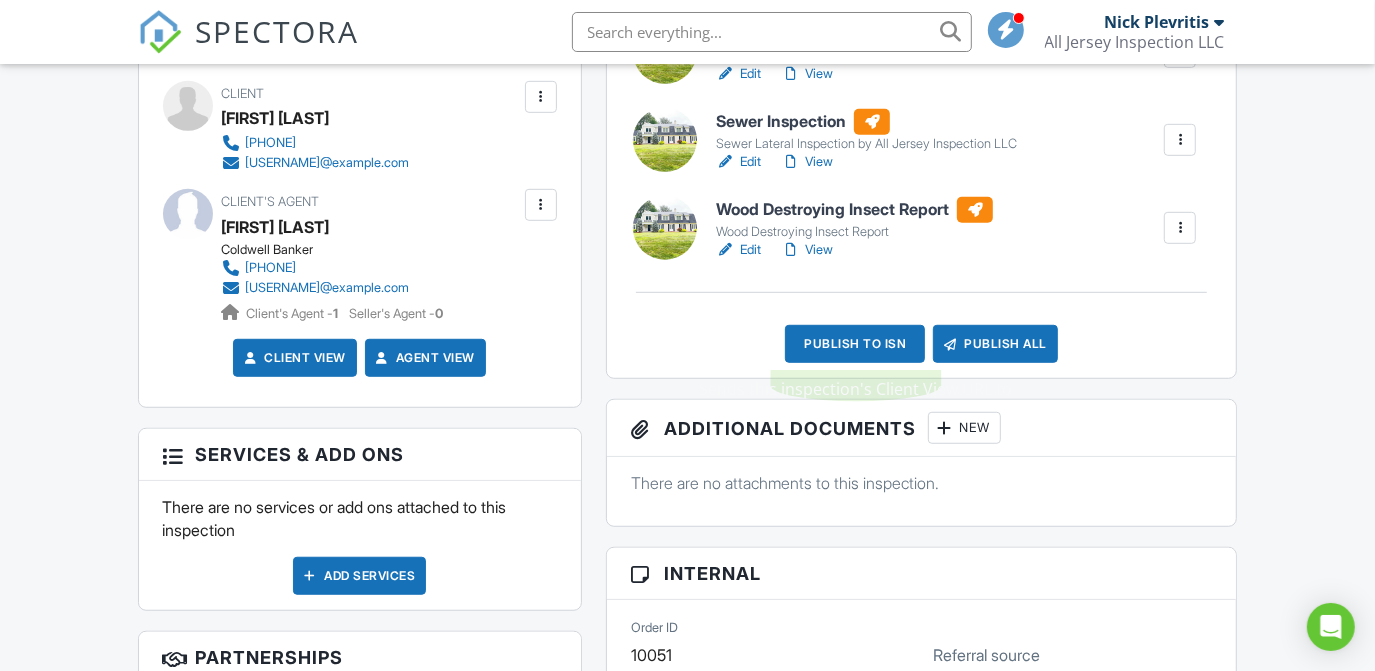 click on "Publish to ISN" at bounding box center [855, 344] 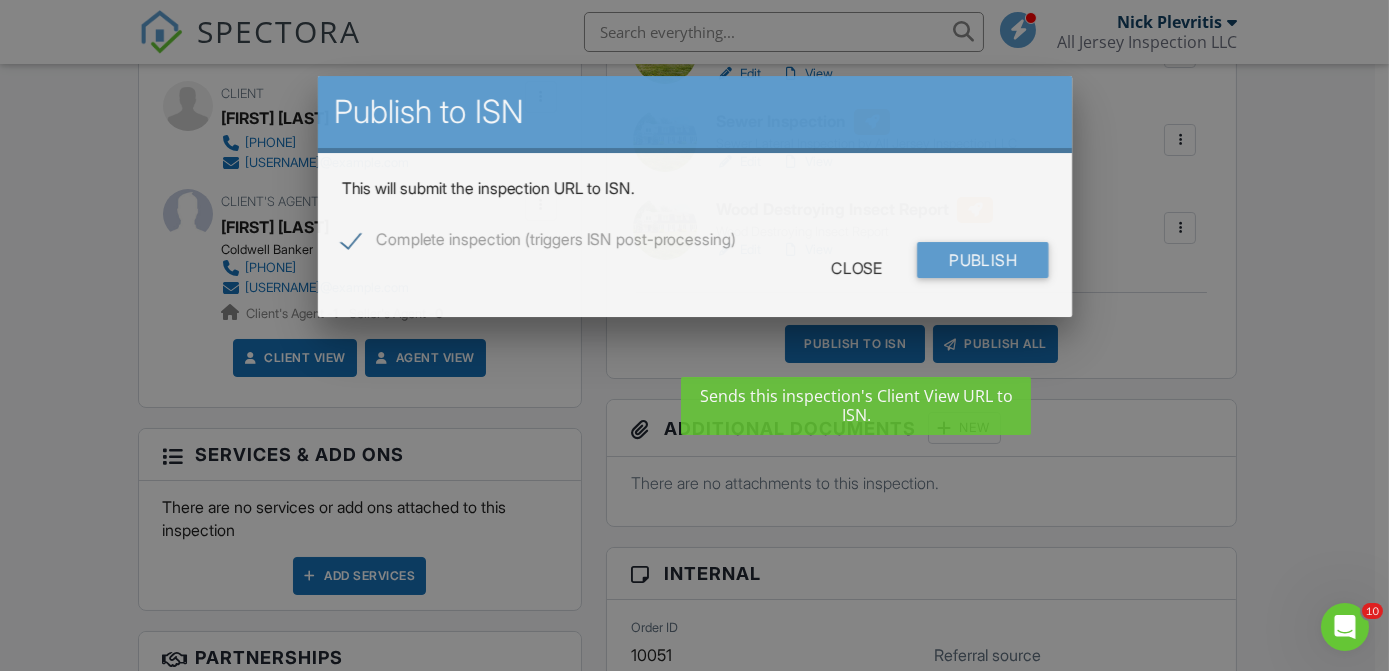scroll, scrollTop: 0, scrollLeft: 0, axis: both 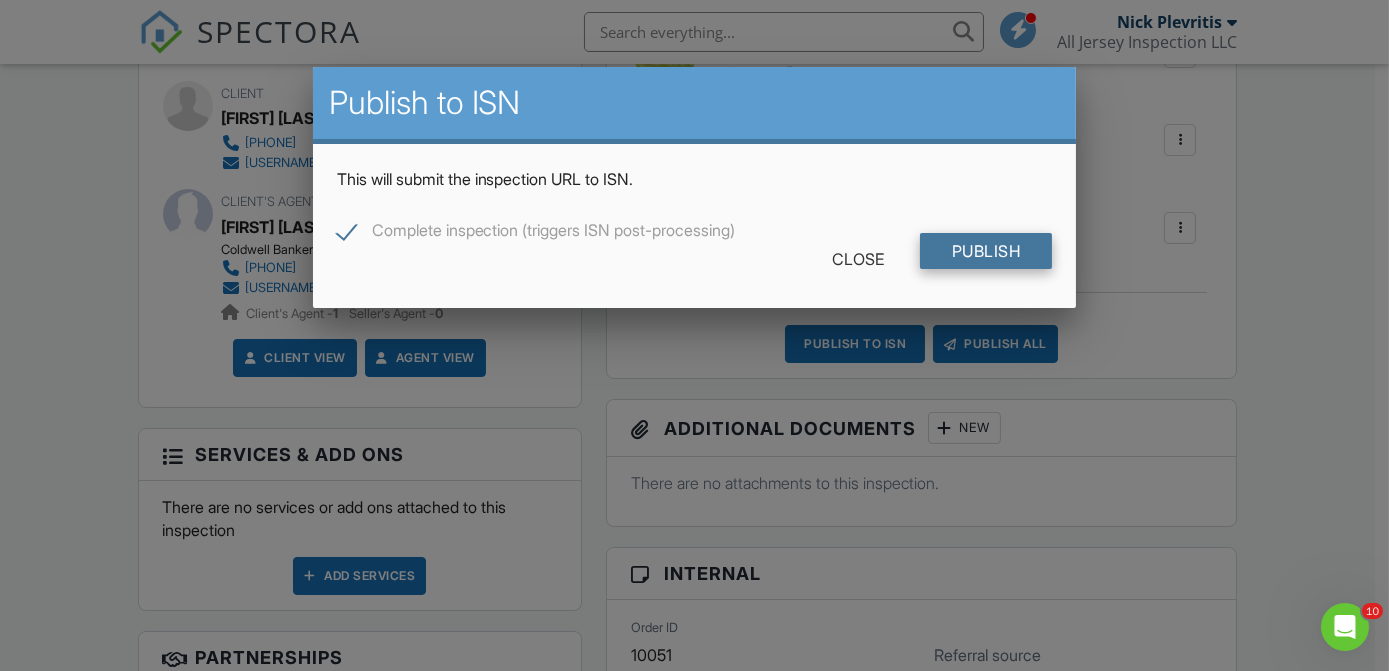 click on "Publish" at bounding box center (986, 251) 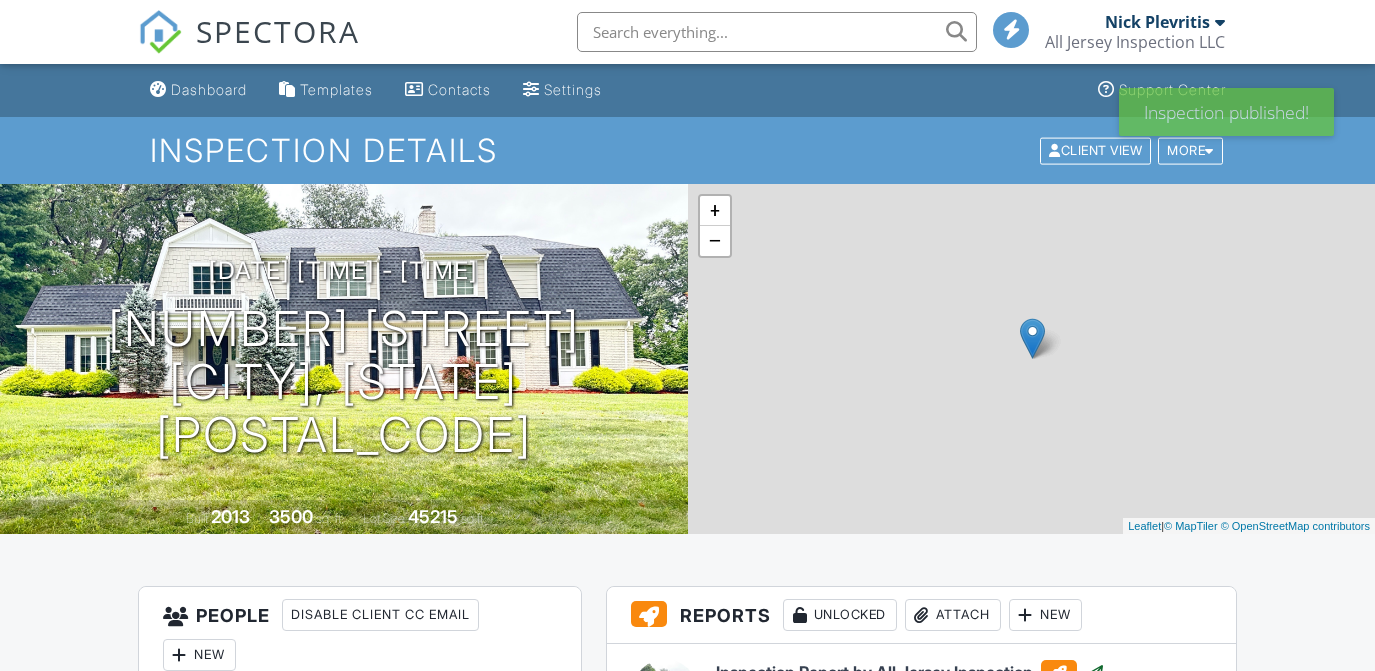 scroll, scrollTop: 0, scrollLeft: 0, axis: both 